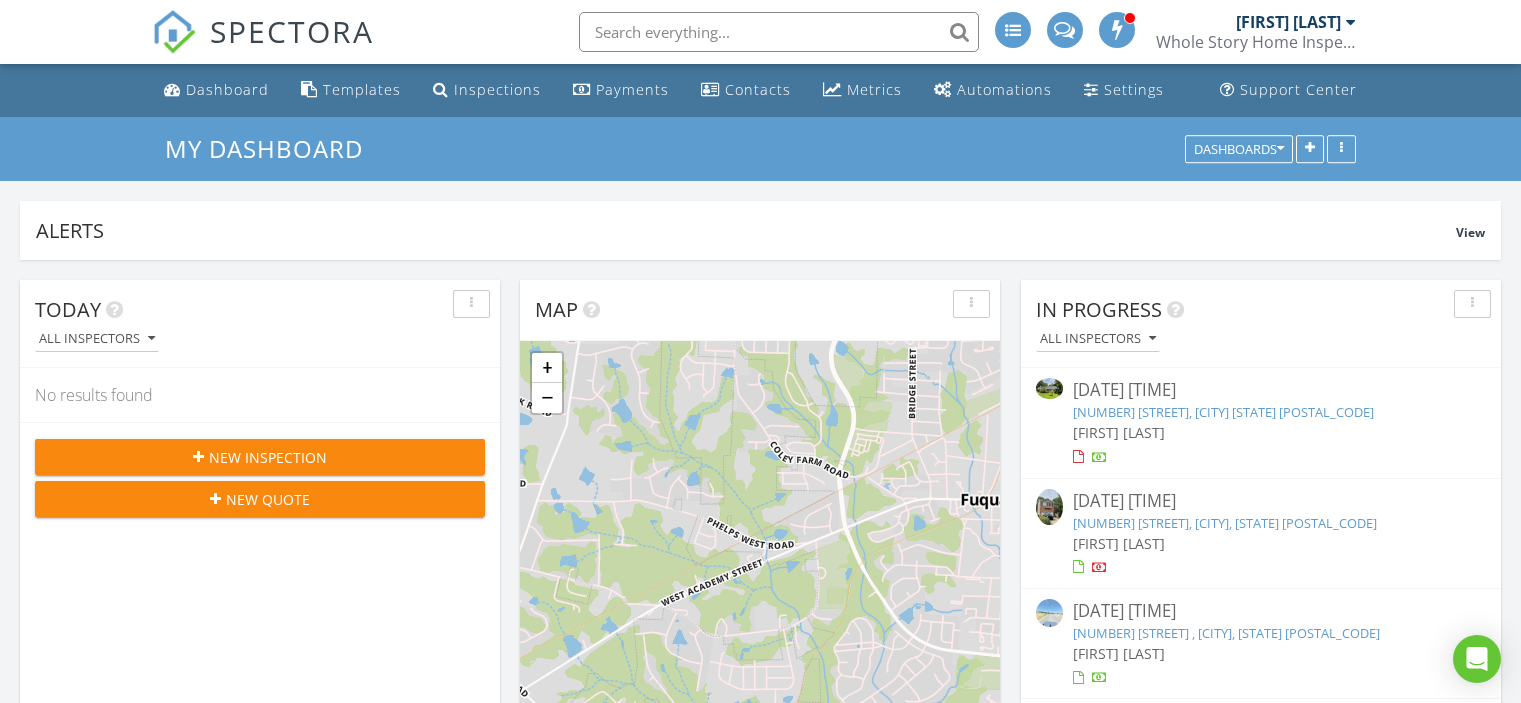 scroll, scrollTop: 200, scrollLeft: 0, axis: vertical 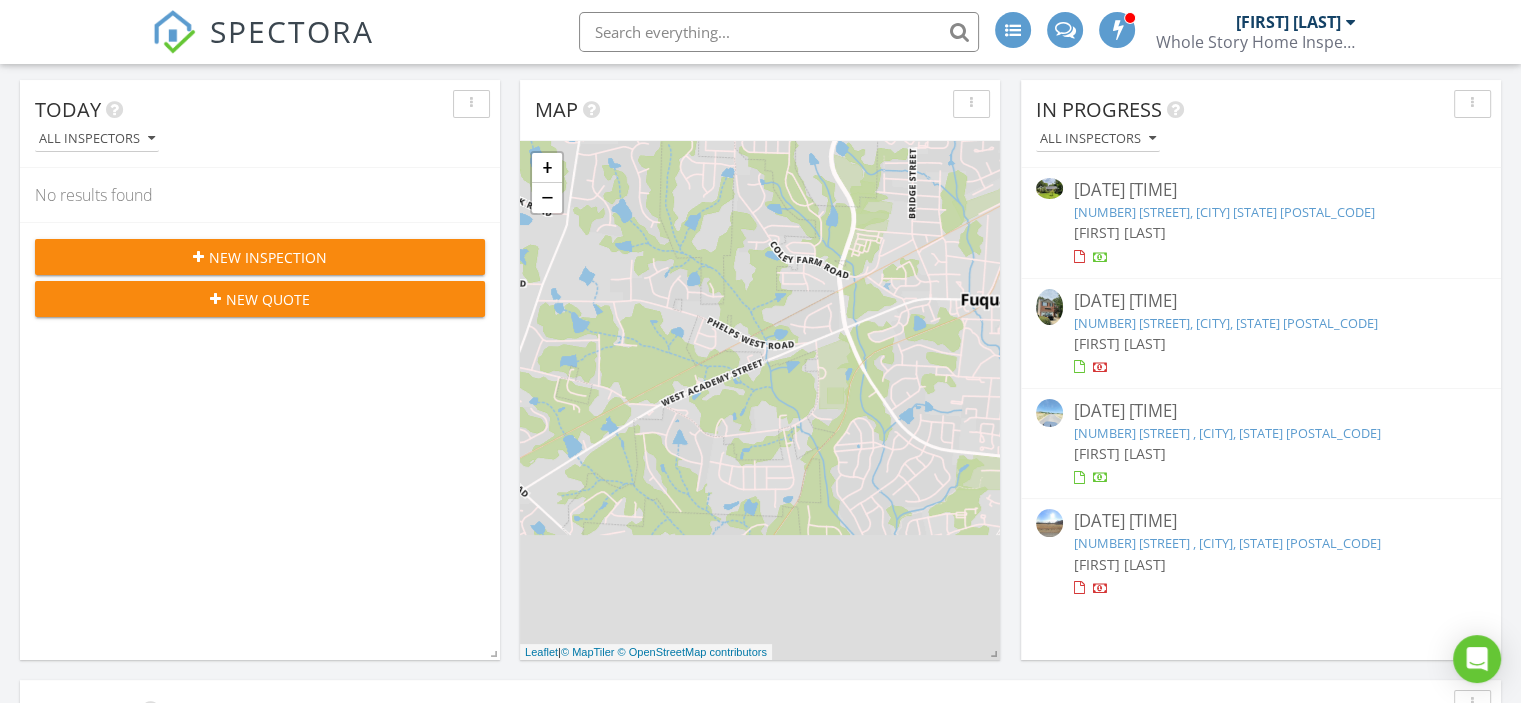 click on "515 S Woodland Rd, Henderson, NC 27536" at bounding box center (1223, 212) 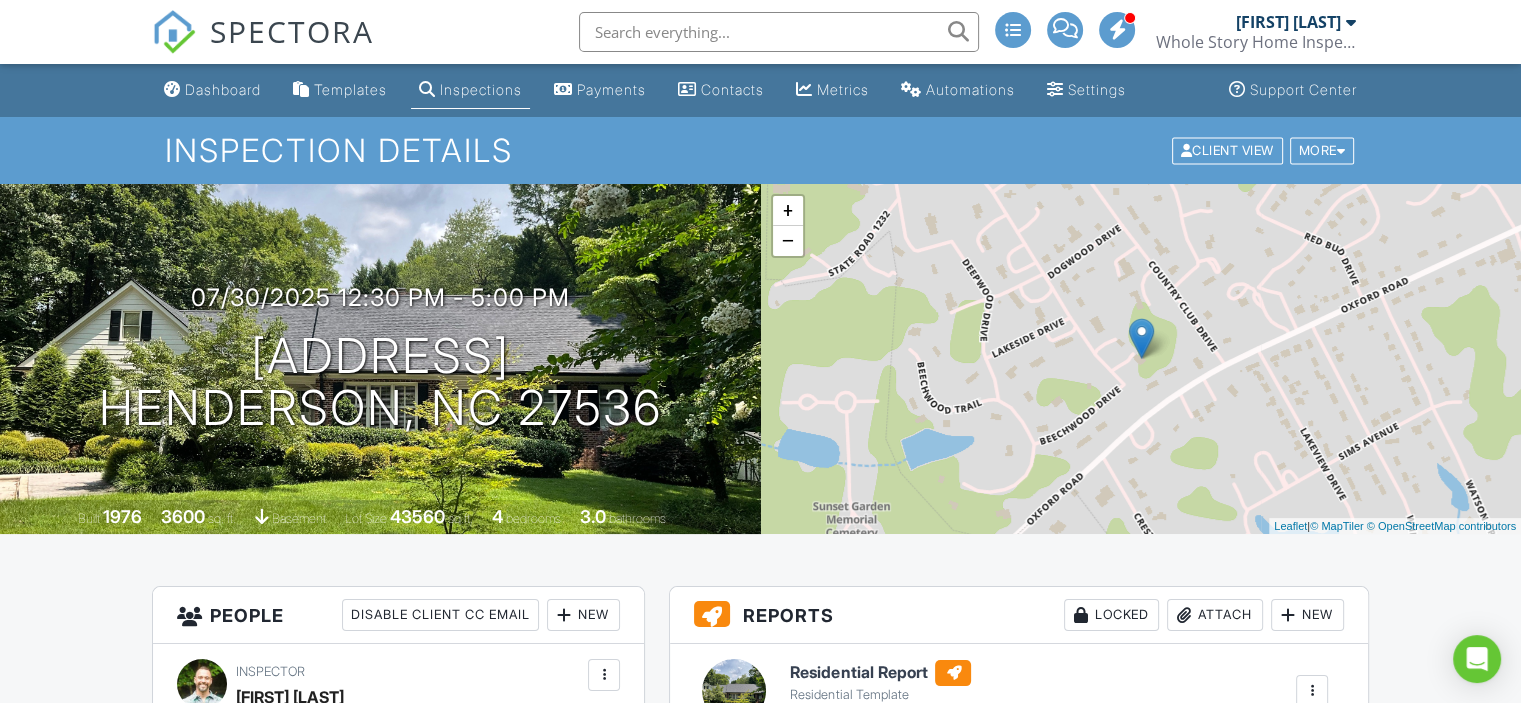 scroll, scrollTop: 0, scrollLeft: 0, axis: both 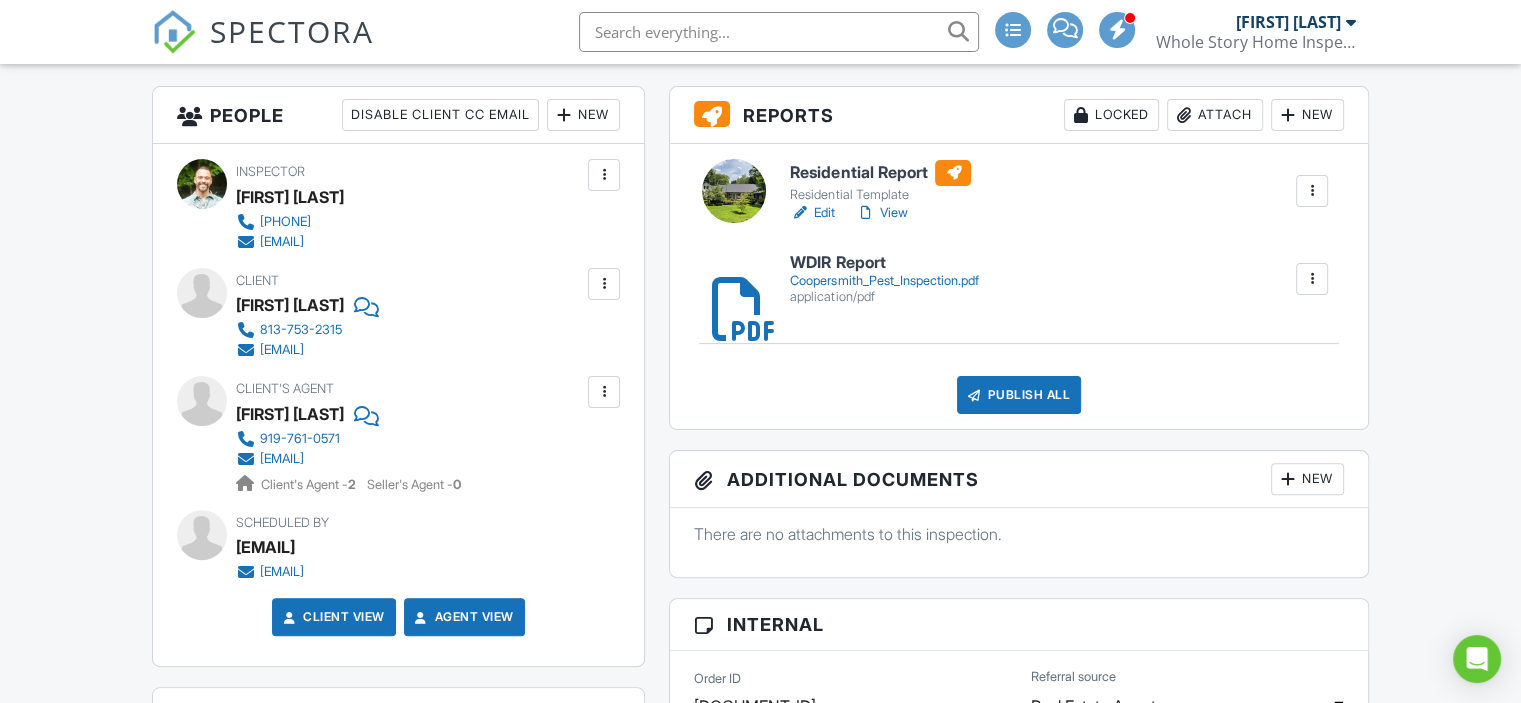 click on "Attach" at bounding box center [1215, 115] 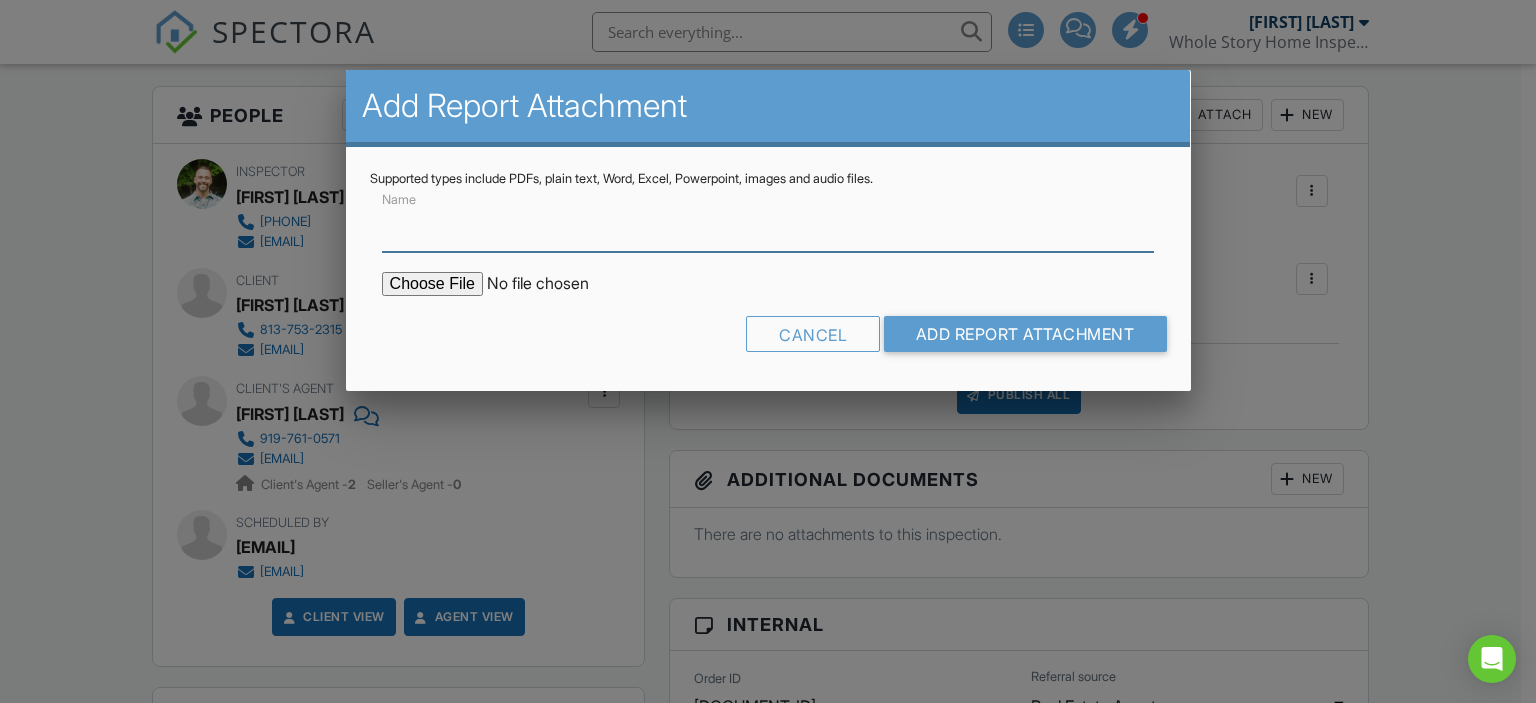 click on "Name" at bounding box center (768, 227) 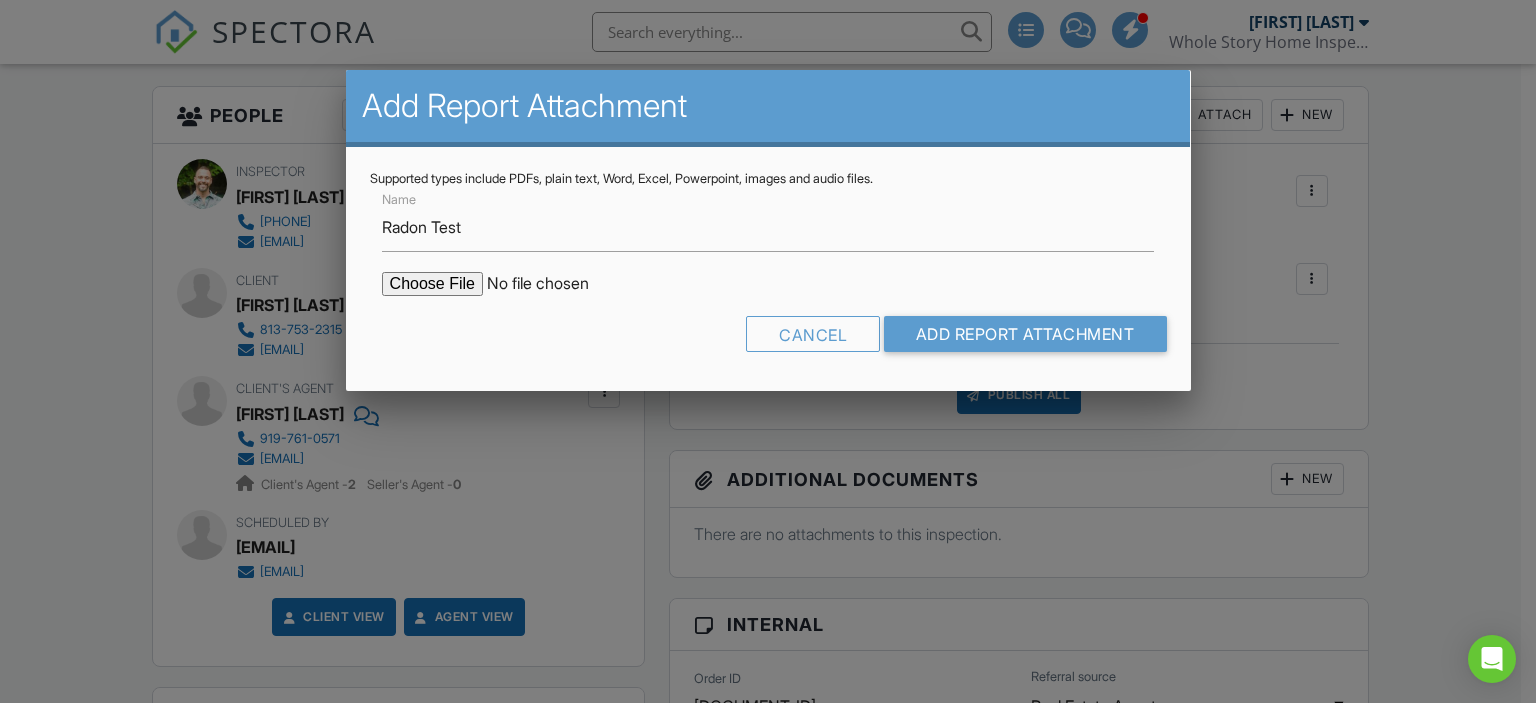 click at bounding box center (552, 284) 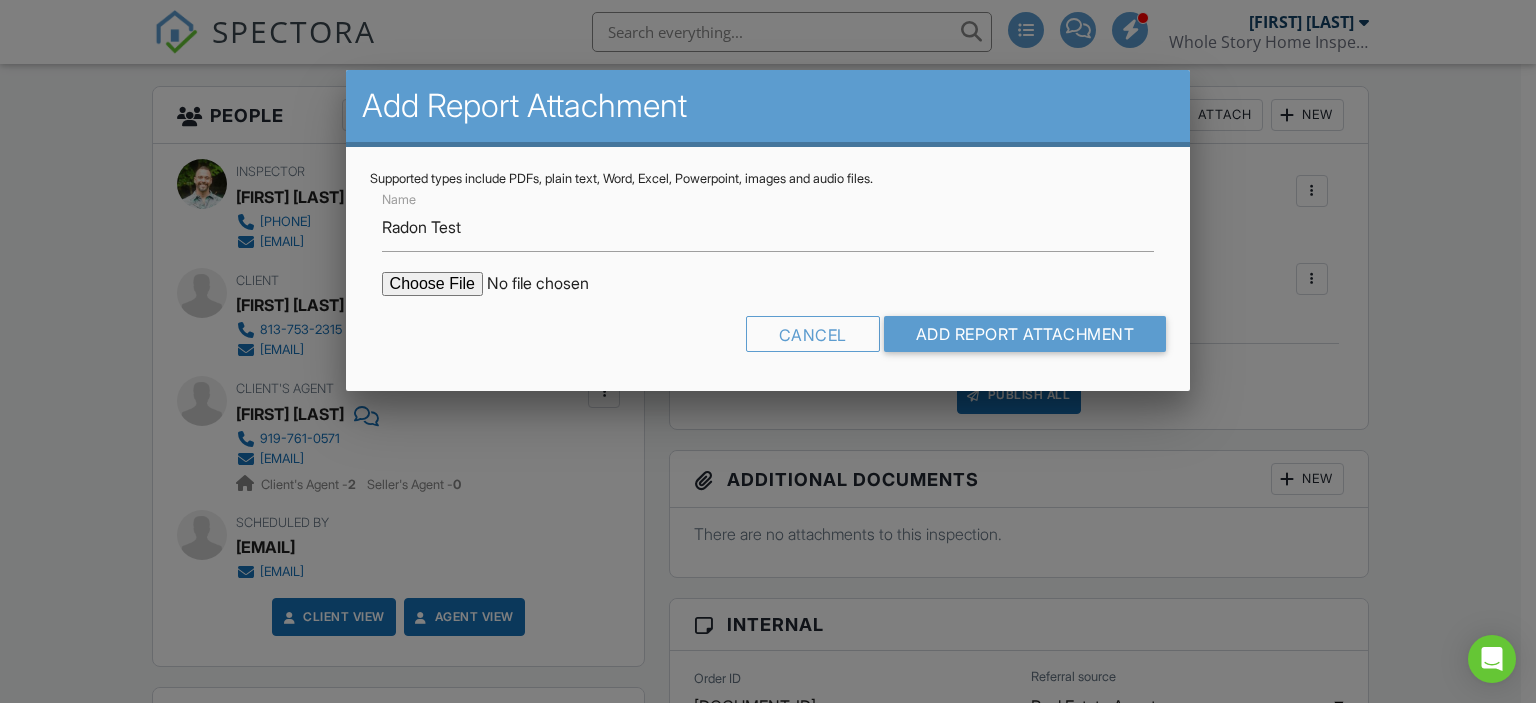 type on "C:\fakepath\Coopersmith 2 Radon Test.pdf" 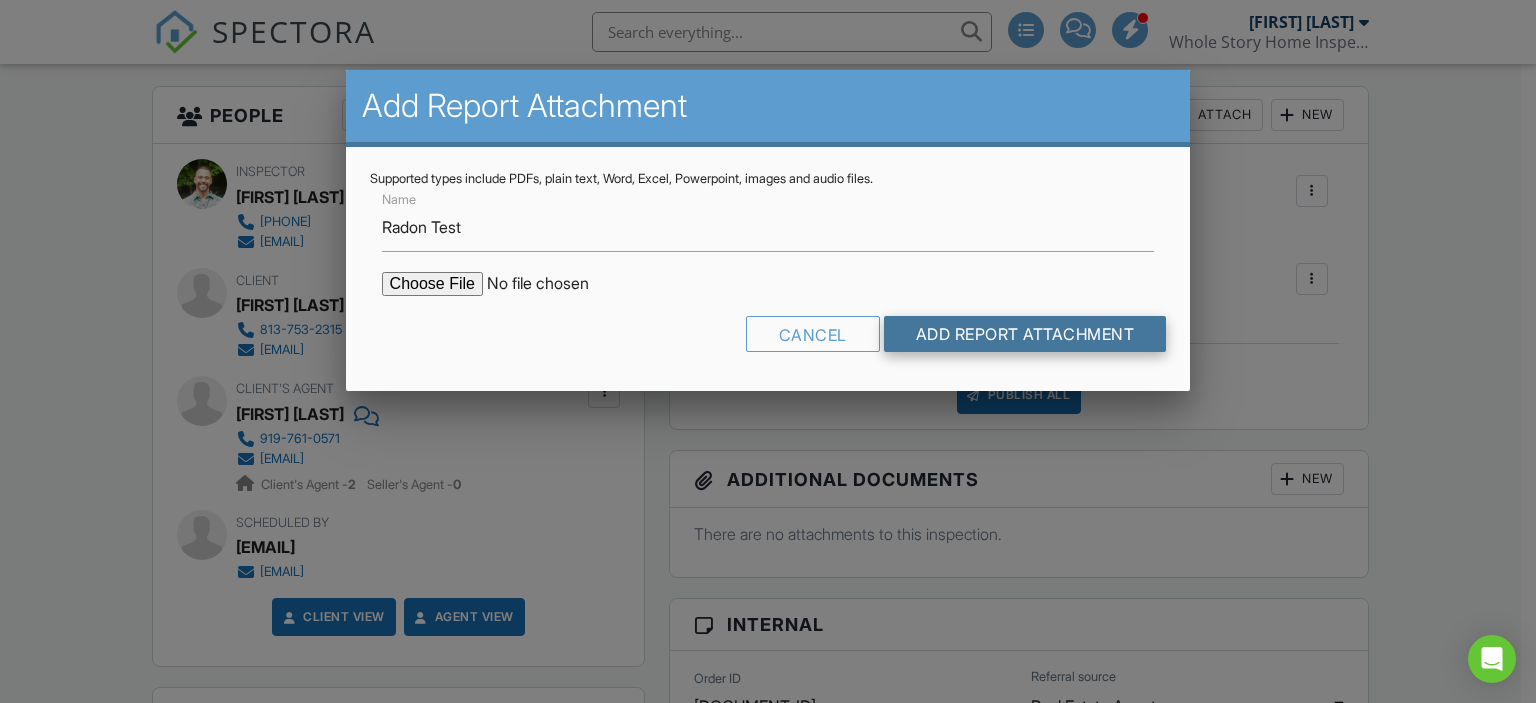 click on "Add Report Attachment" at bounding box center (1025, 334) 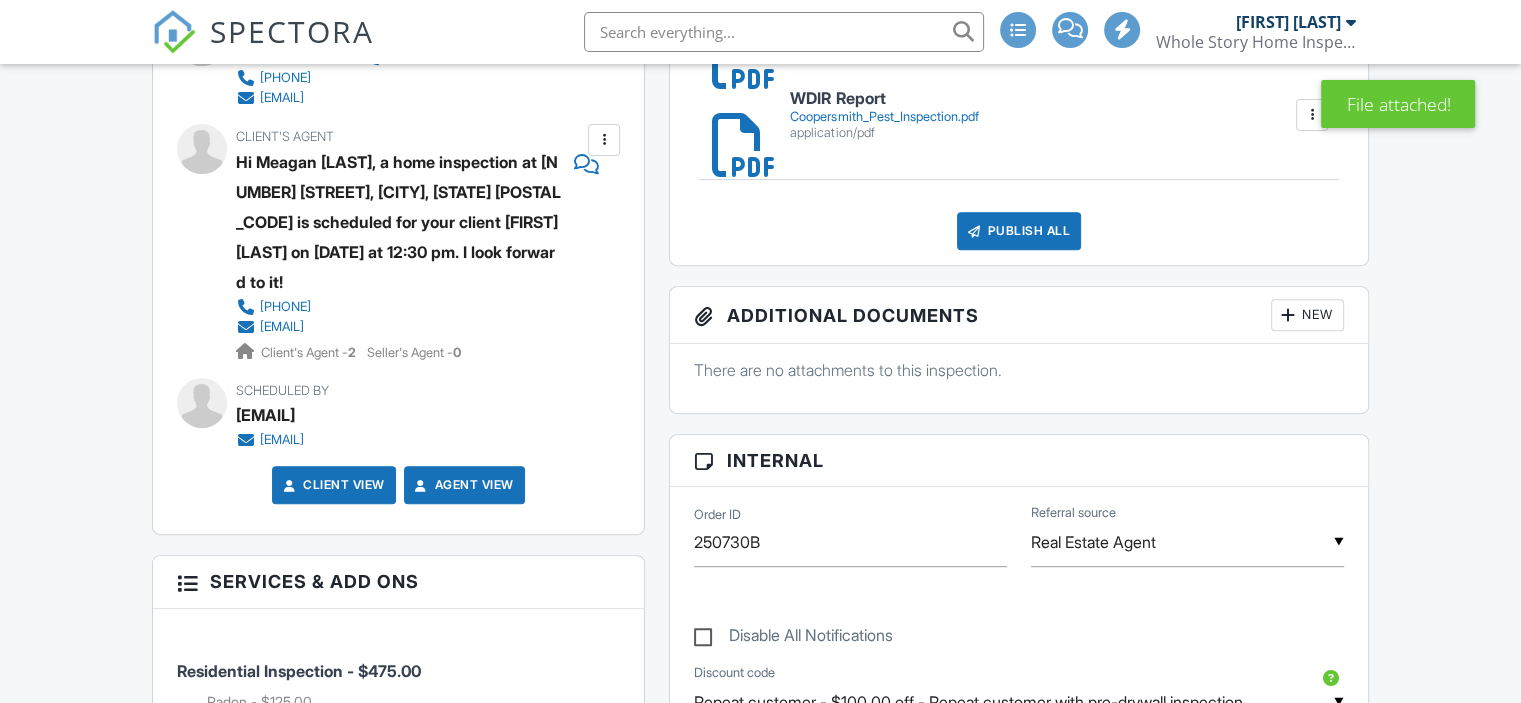 scroll, scrollTop: 800, scrollLeft: 0, axis: vertical 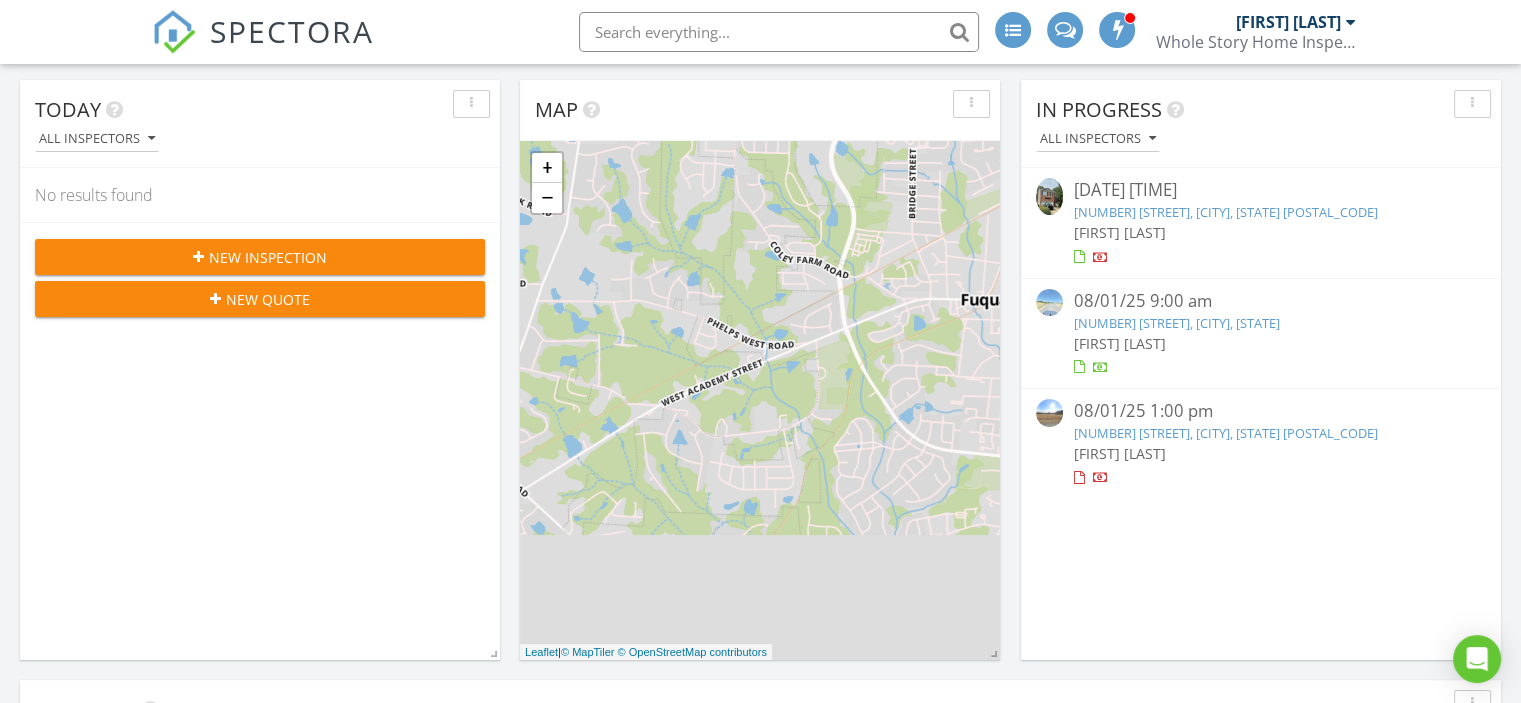 click on "361 Providence Crk Dr, Fuquay-Varina, NC 27526" at bounding box center (1176, 323) 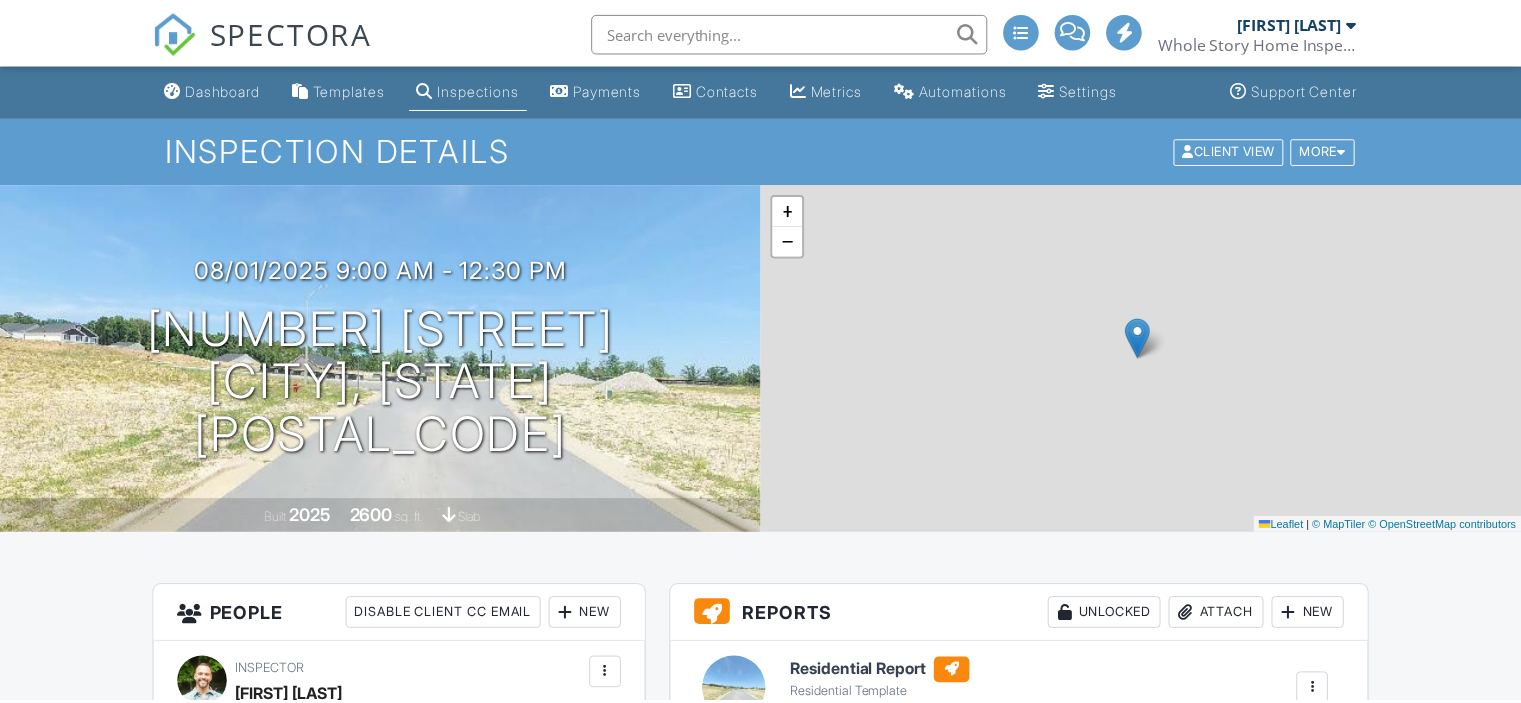 scroll, scrollTop: 0, scrollLeft: 0, axis: both 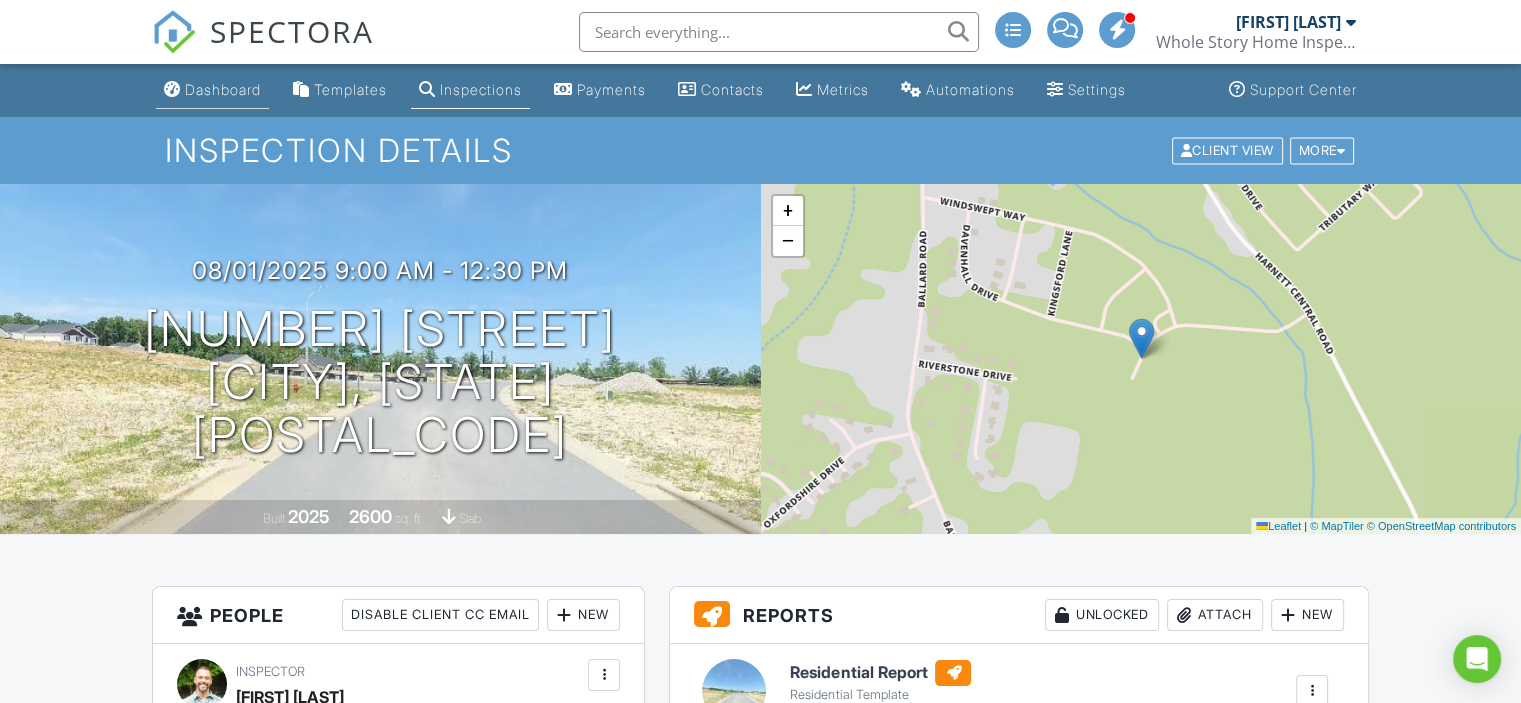 click on "Dashboard" at bounding box center [212, 90] 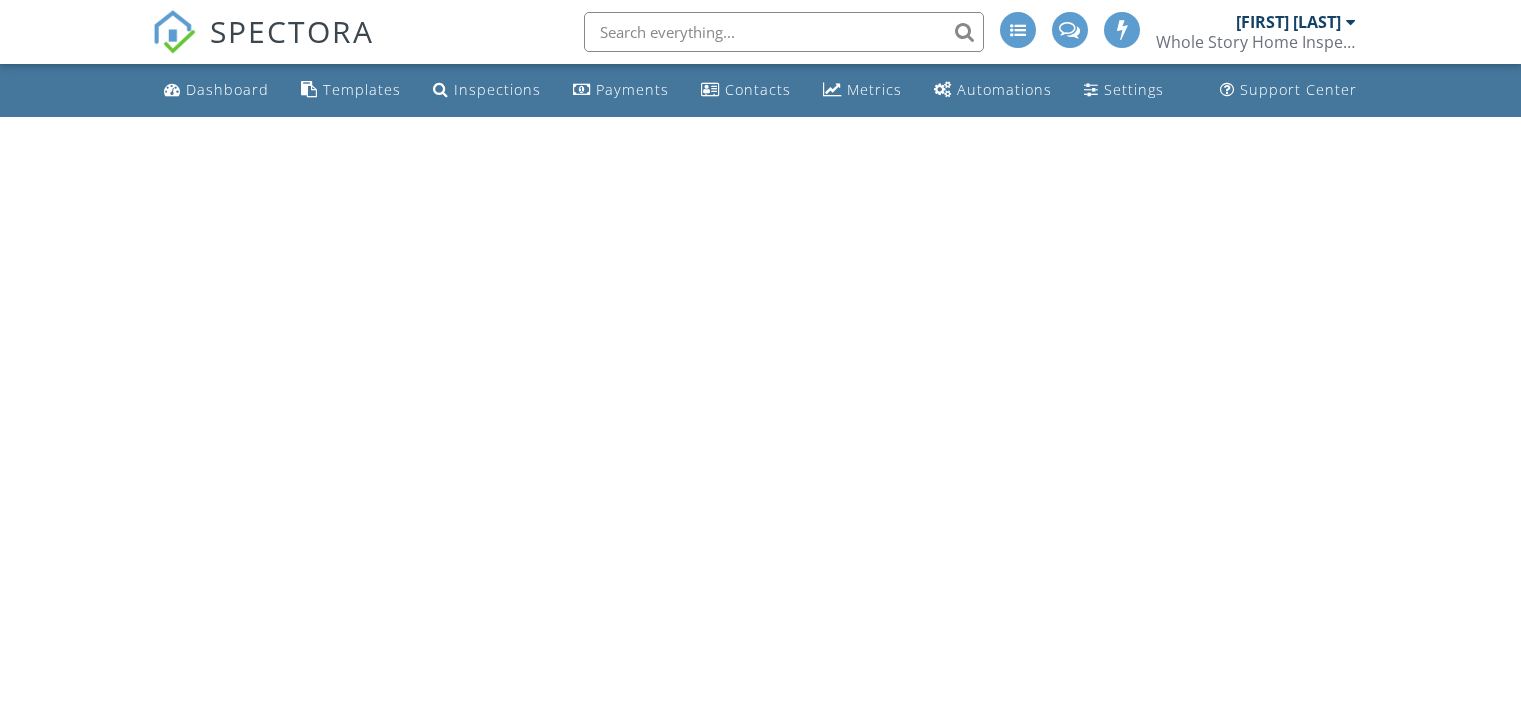scroll, scrollTop: 0, scrollLeft: 0, axis: both 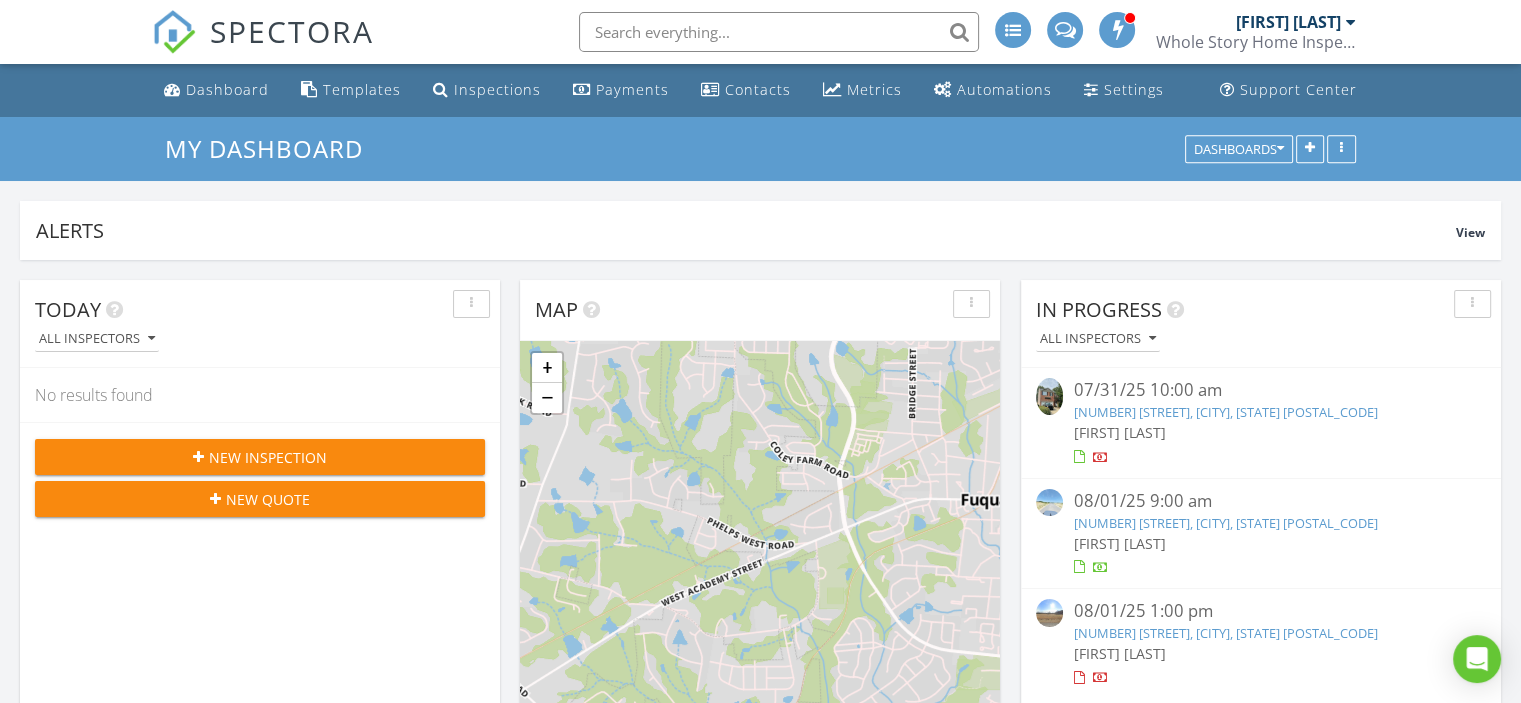 click on "361 Providence Crk Dr, Fuquay-Varina, NC 27526" at bounding box center (1225, 523) 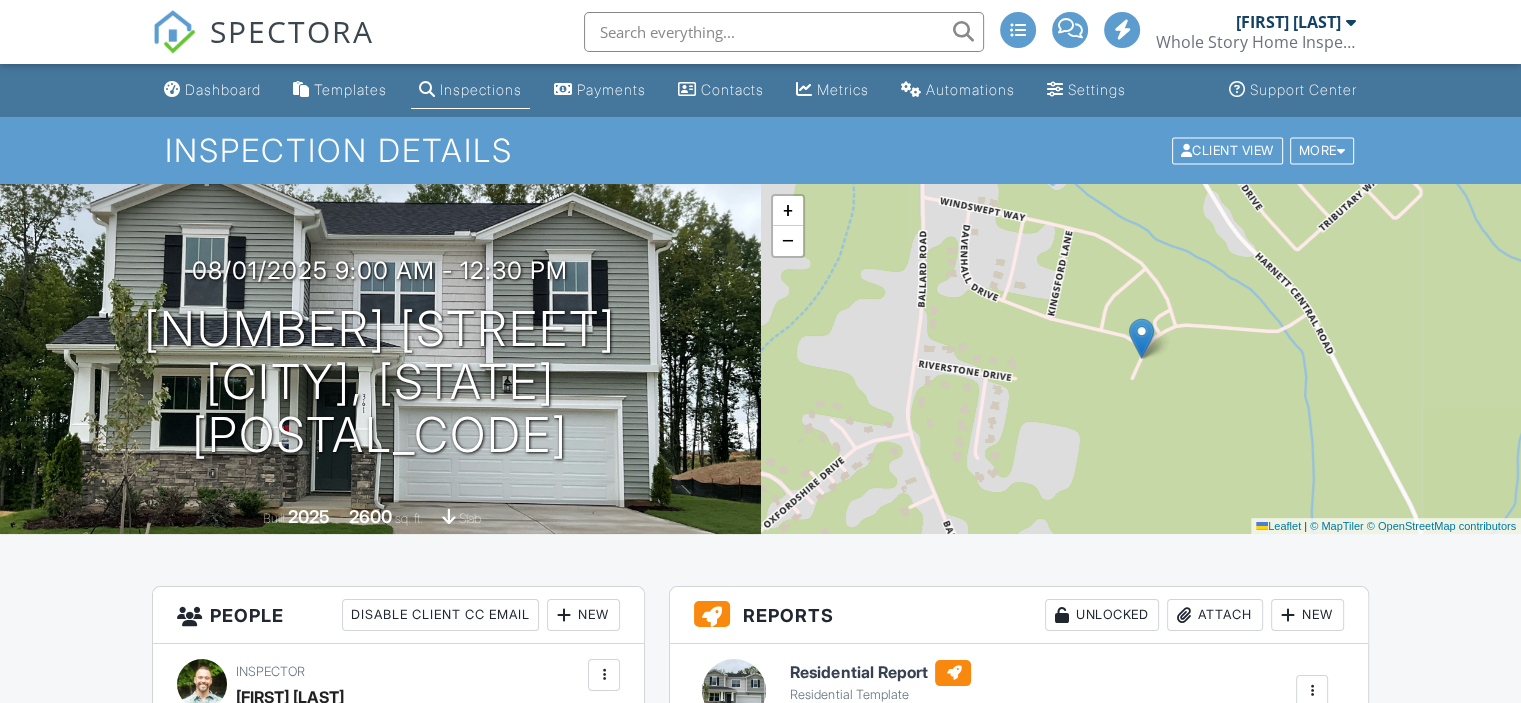 scroll, scrollTop: 300, scrollLeft: 0, axis: vertical 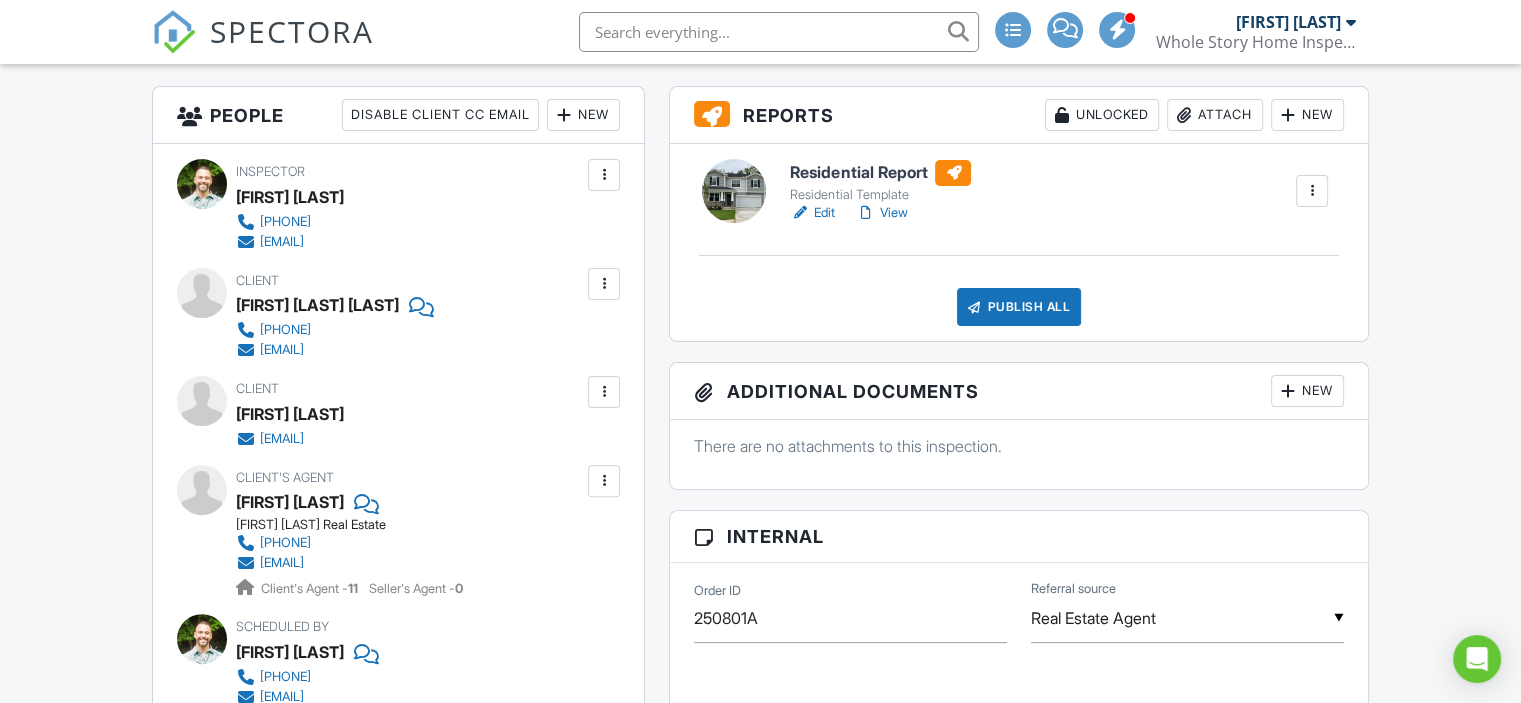 click on "Edit" at bounding box center [812, 213] 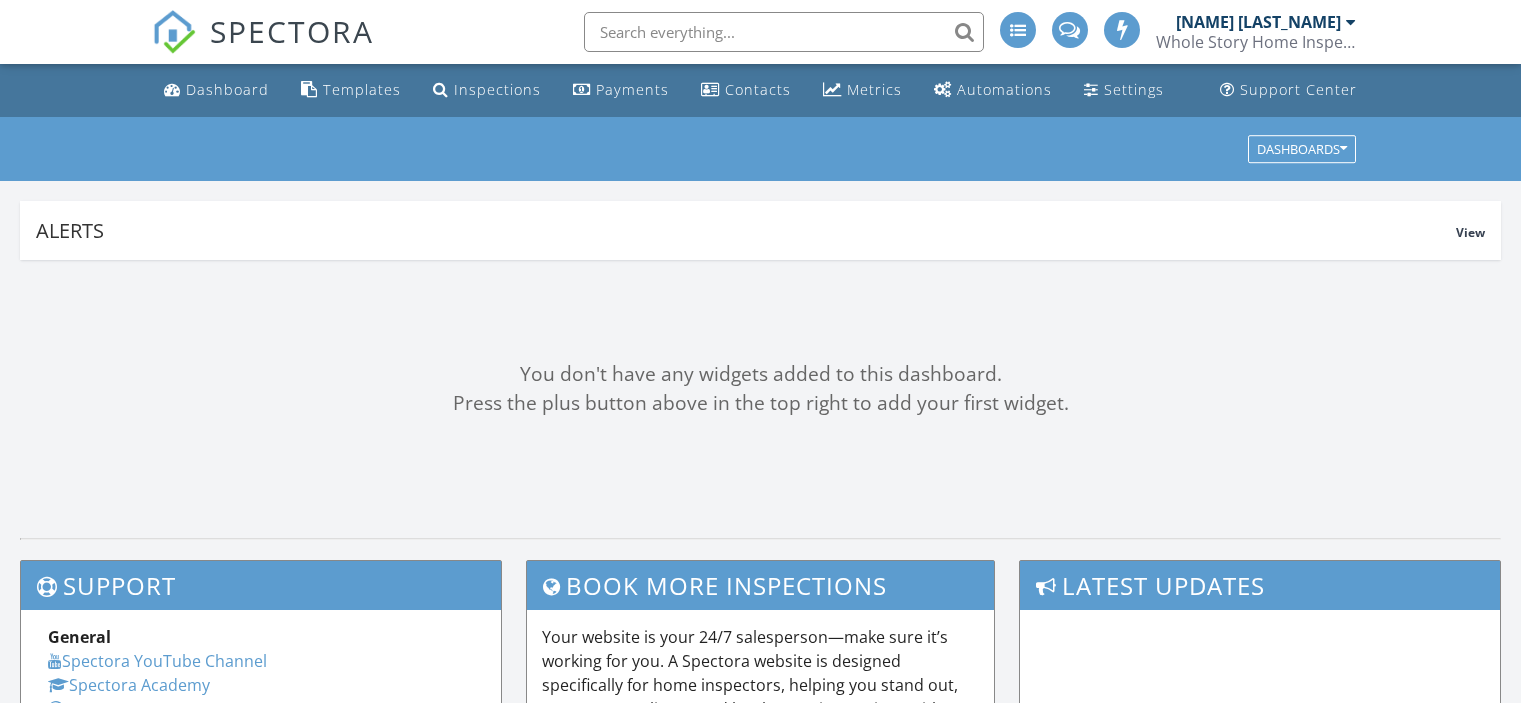 scroll, scrollTop: 0, scrollLeft: 0, axis: both 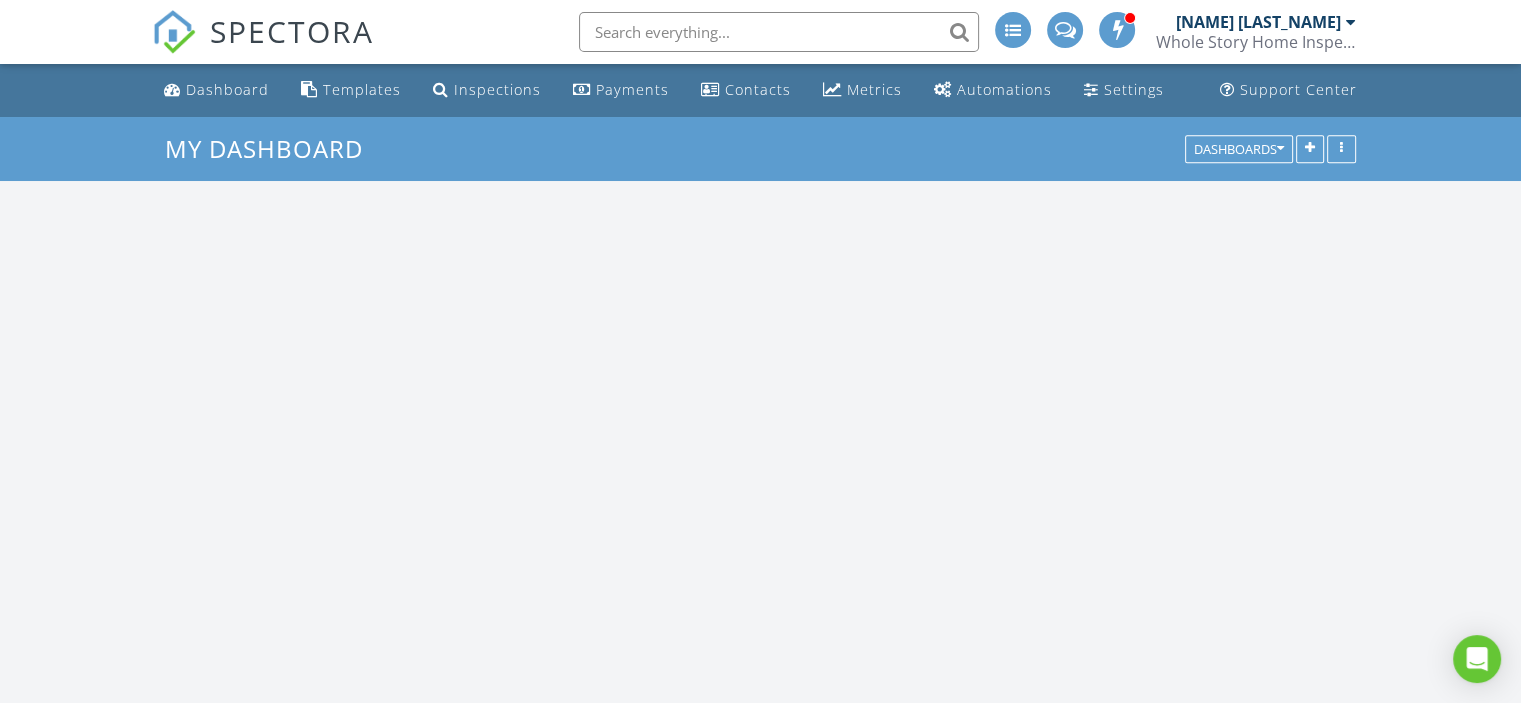 click at bounding box center (779, 32) 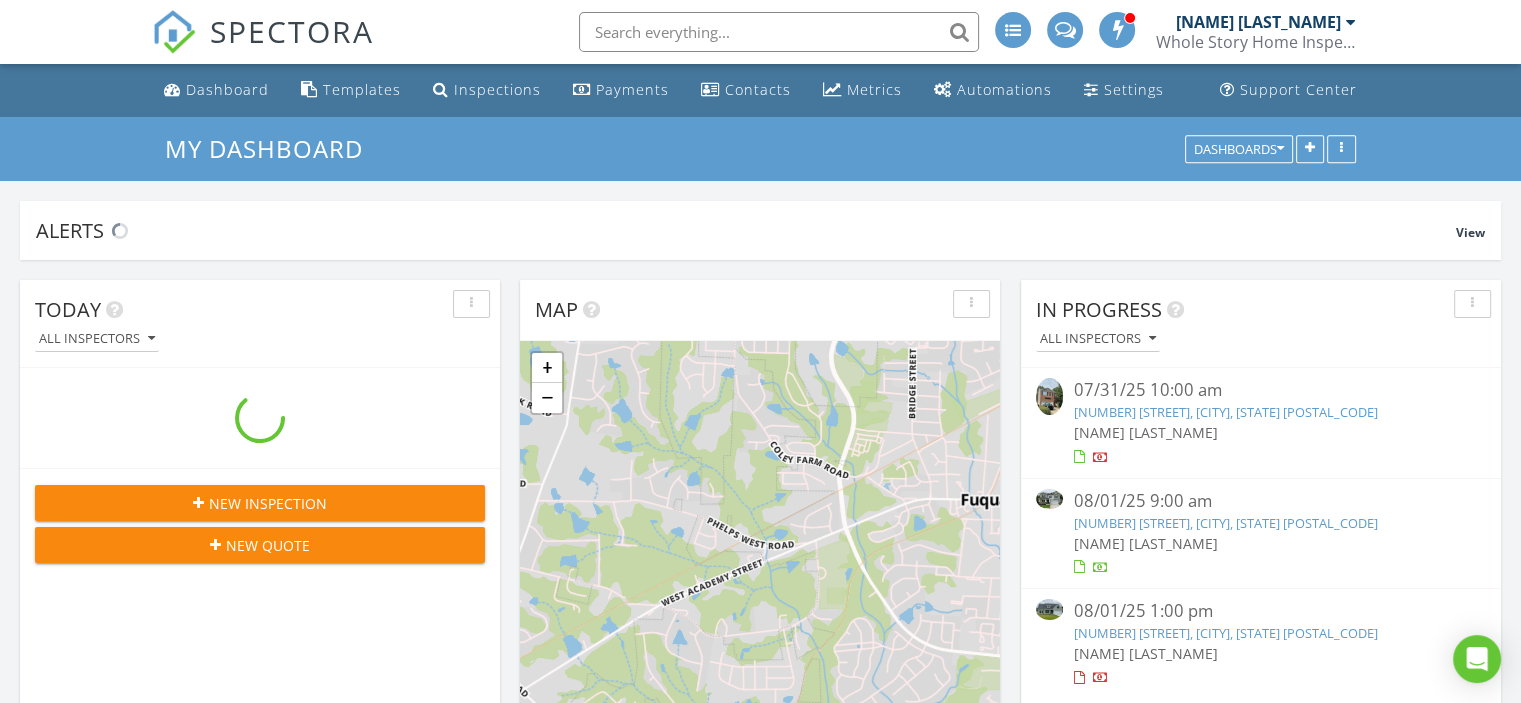 scroll, scrollTop: 9, scrollLeft: 10, axis: both 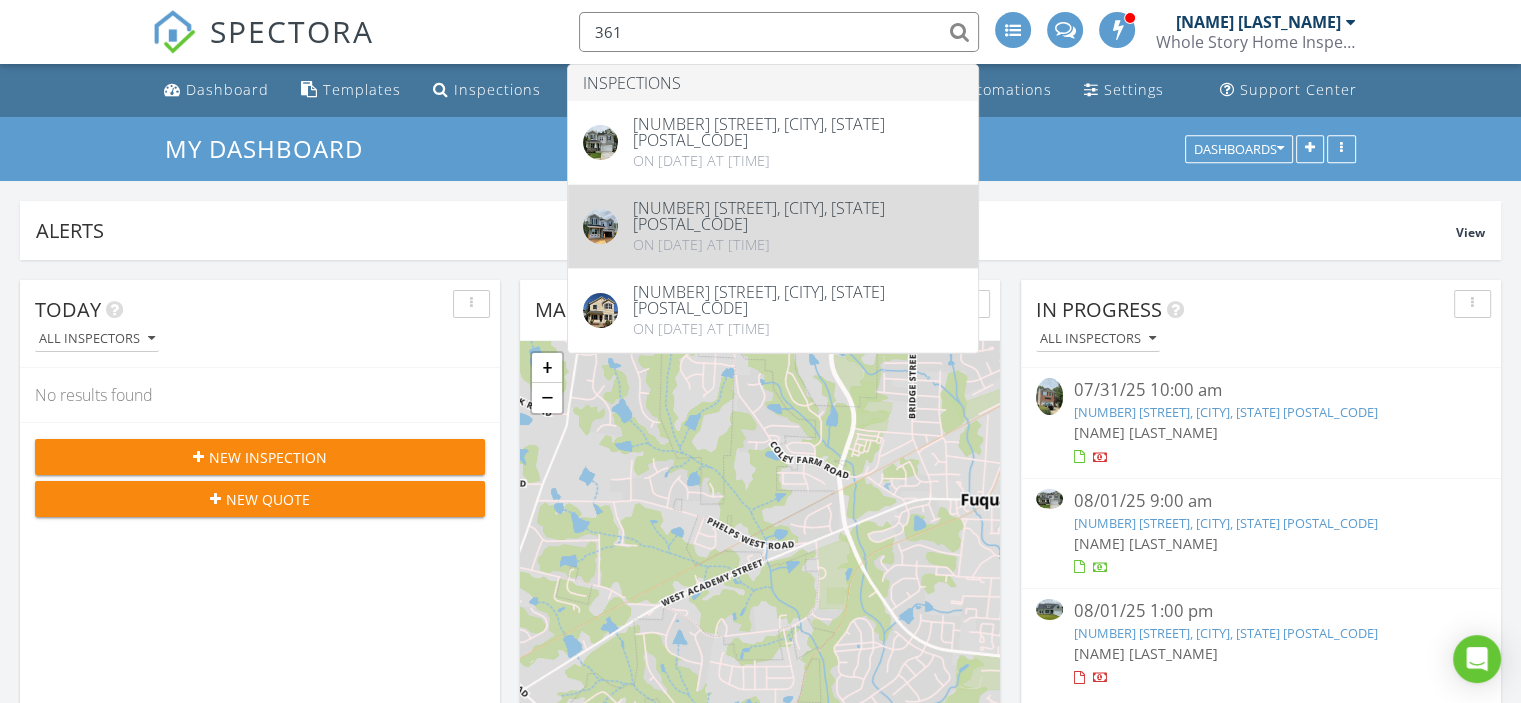 type on "361" 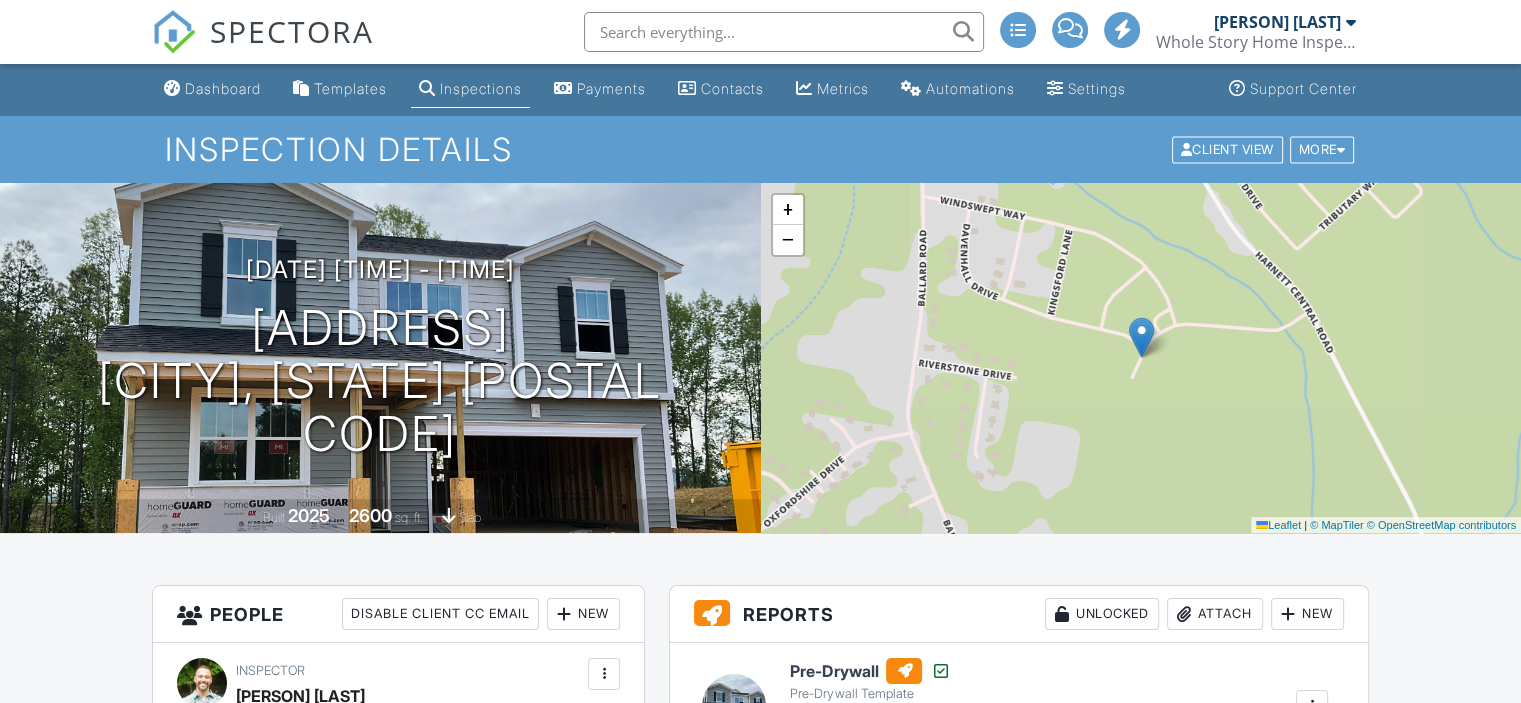 scroll, scrollTop: 400, scrollLeft: 0, axis: vertical 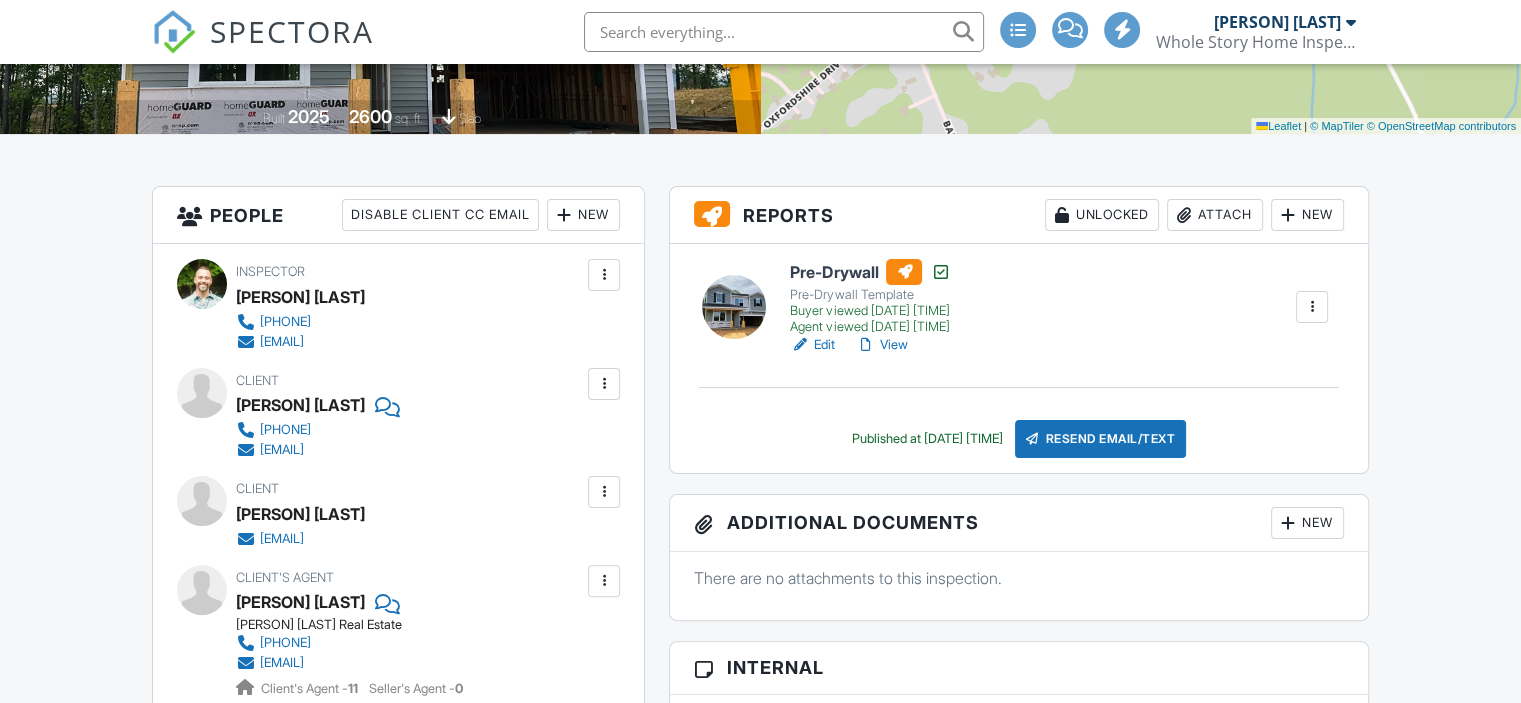 click on "View" at bounding box center (881, 345) 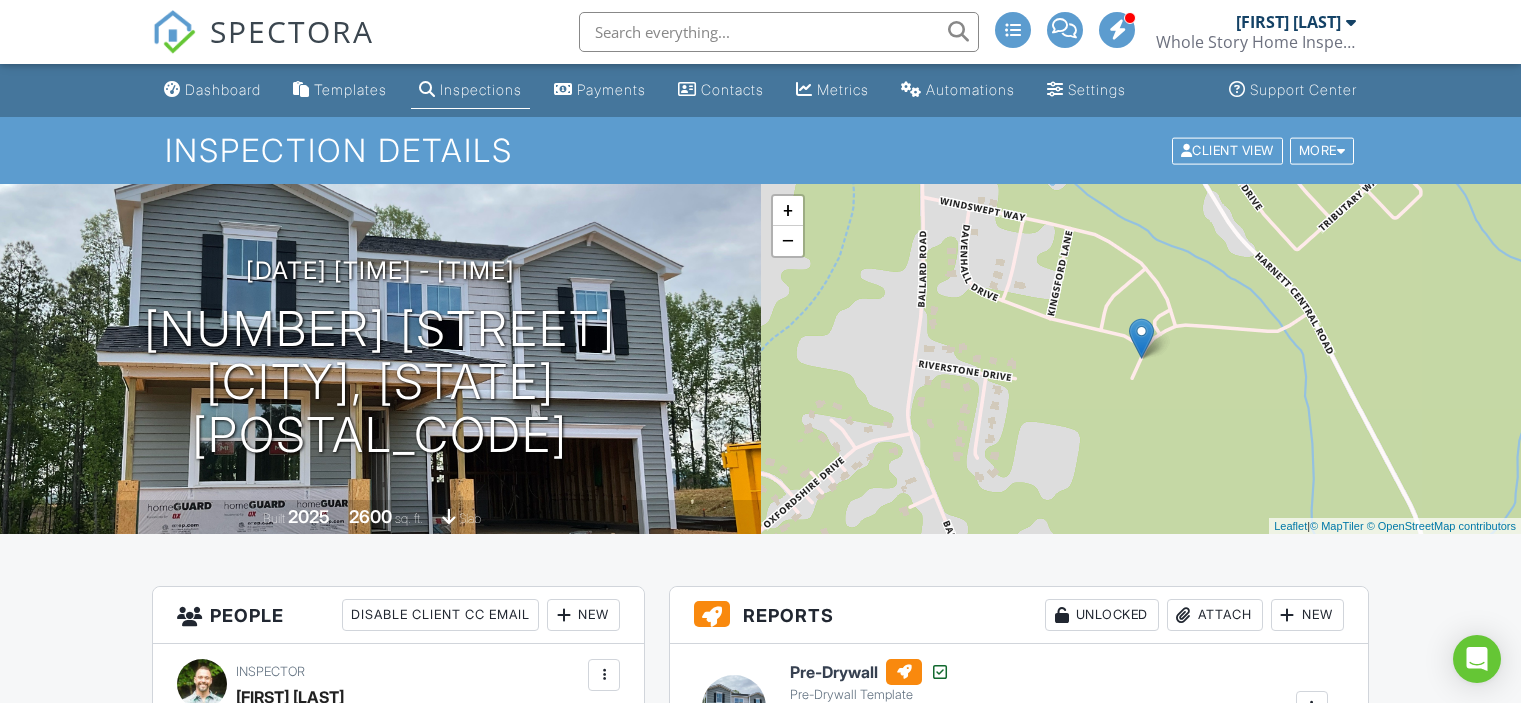 scroll, scrollTop: 400, scrollLeft: 0, axis: vertical 